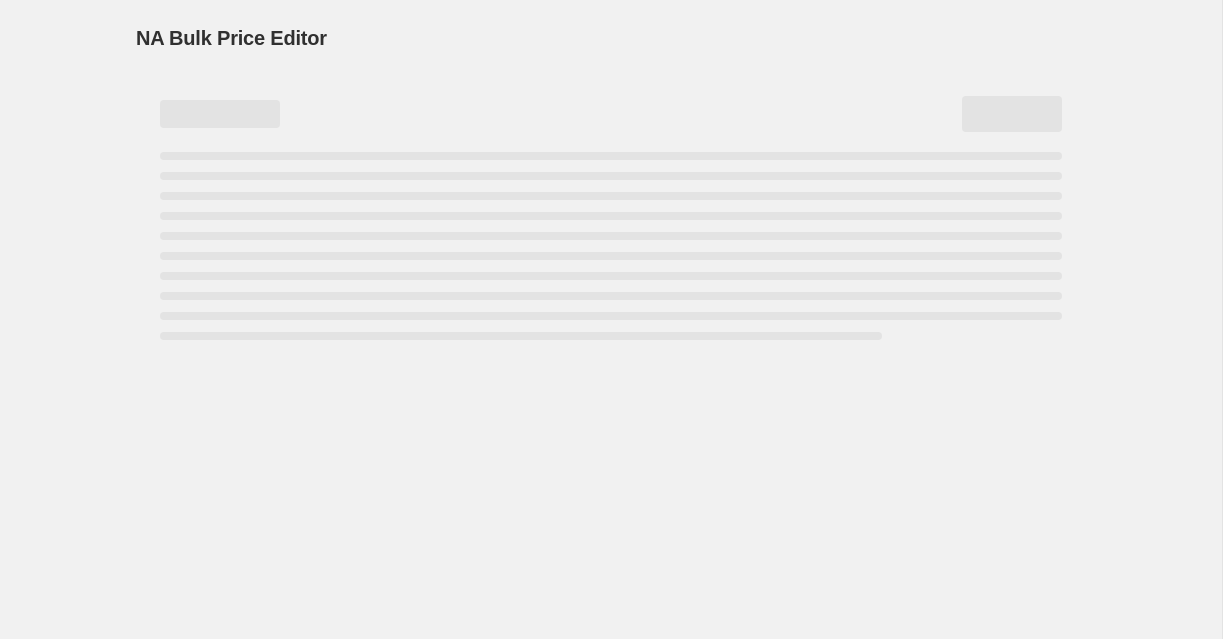 scroll, scrollTop: 0, scrollLeft: 0, axis: both 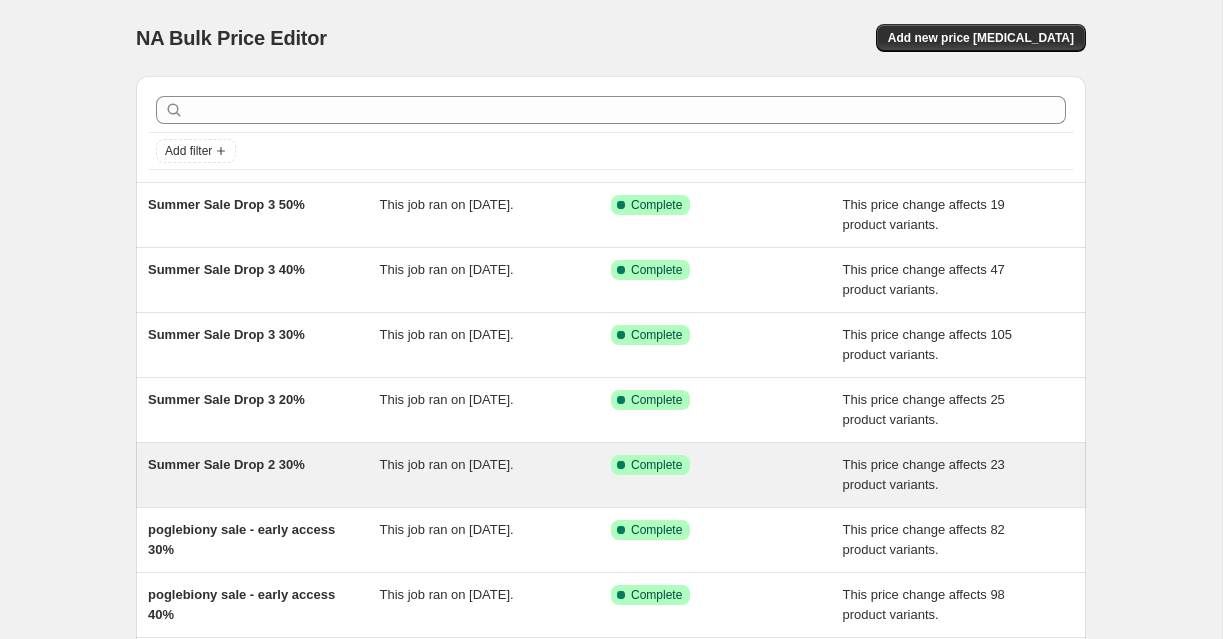 click on "Summer Sale Drop 2 30%" at bounding box center [226, 464] 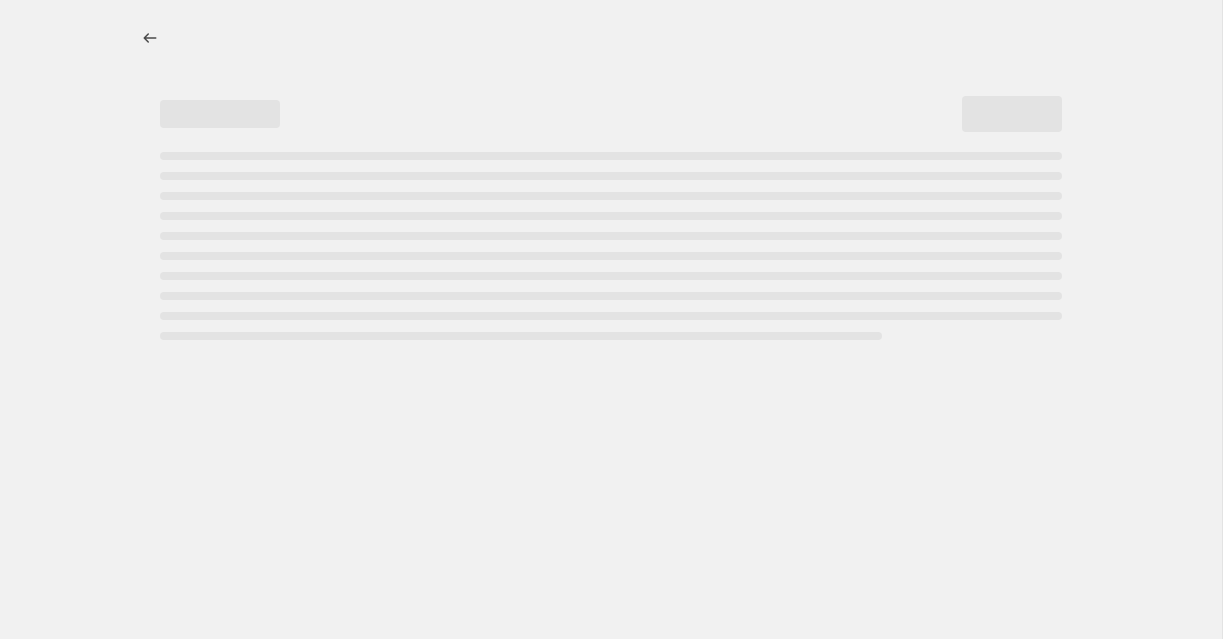 select on "pcap" 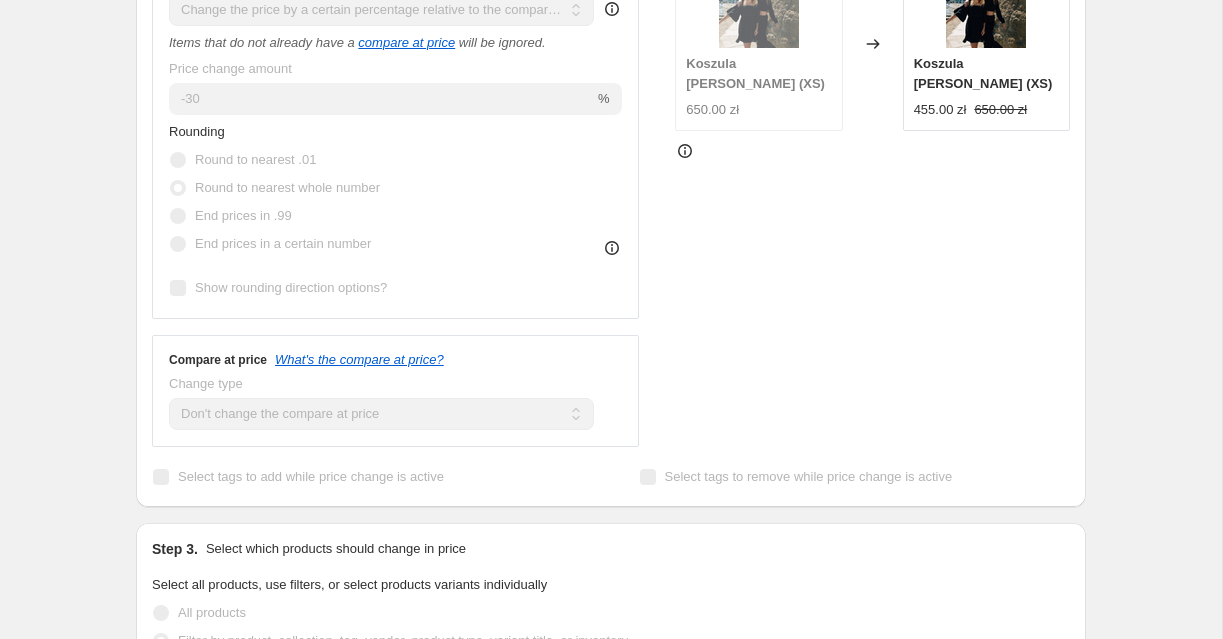 scroll, scrollTop: 0, scrollLeft: 0, axis: both 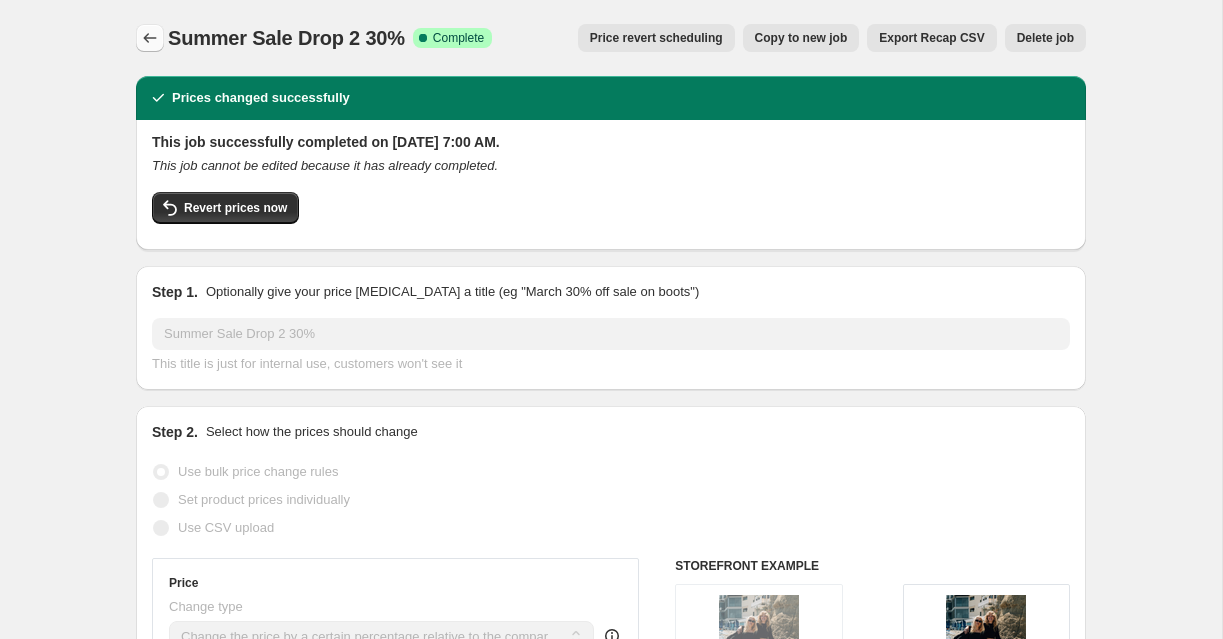 click 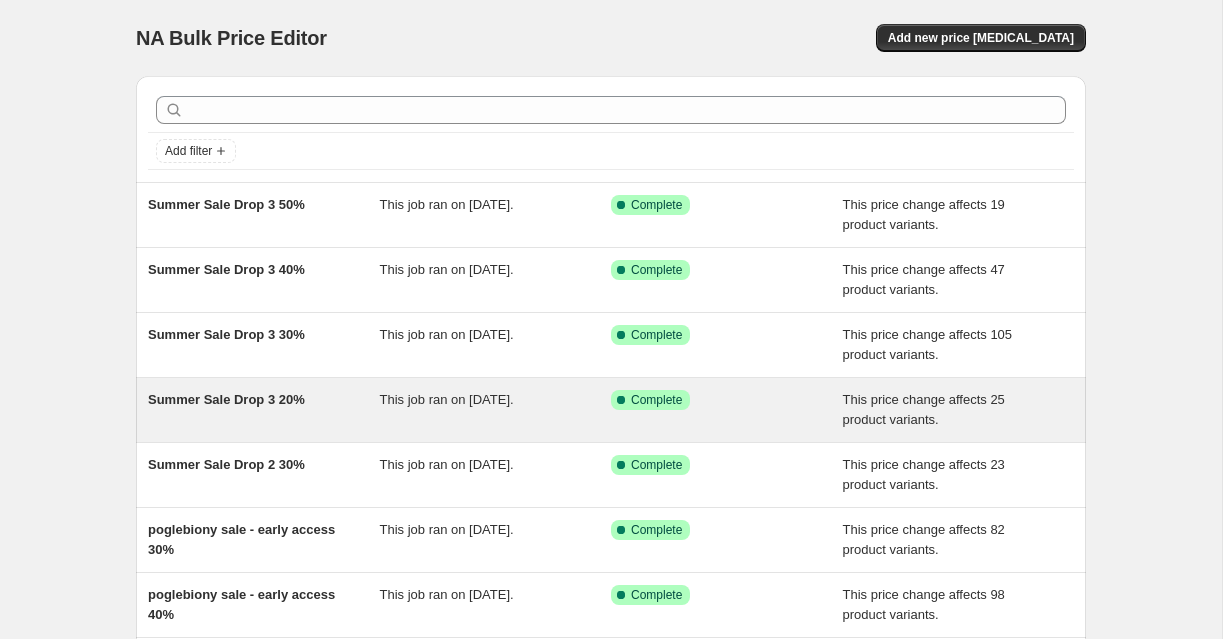 scroll, scrollTop: 7, scrollLeft: 0, axis: vertical 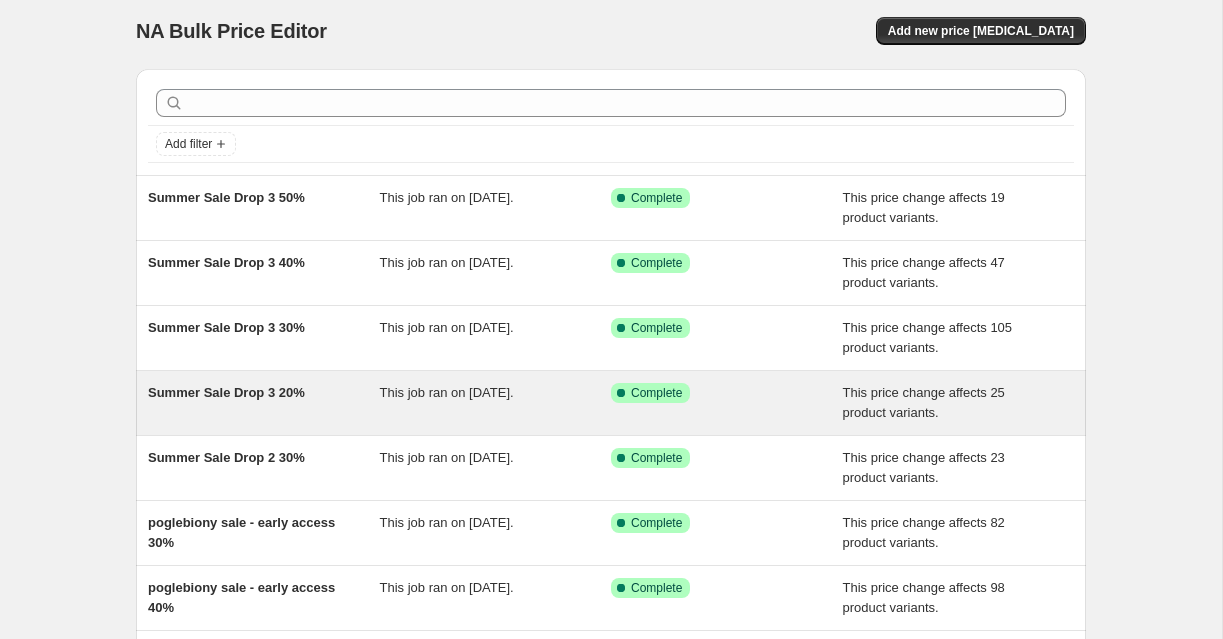 click on "Summer Sale Drop 3 20%" at bounding box center (226, 392) 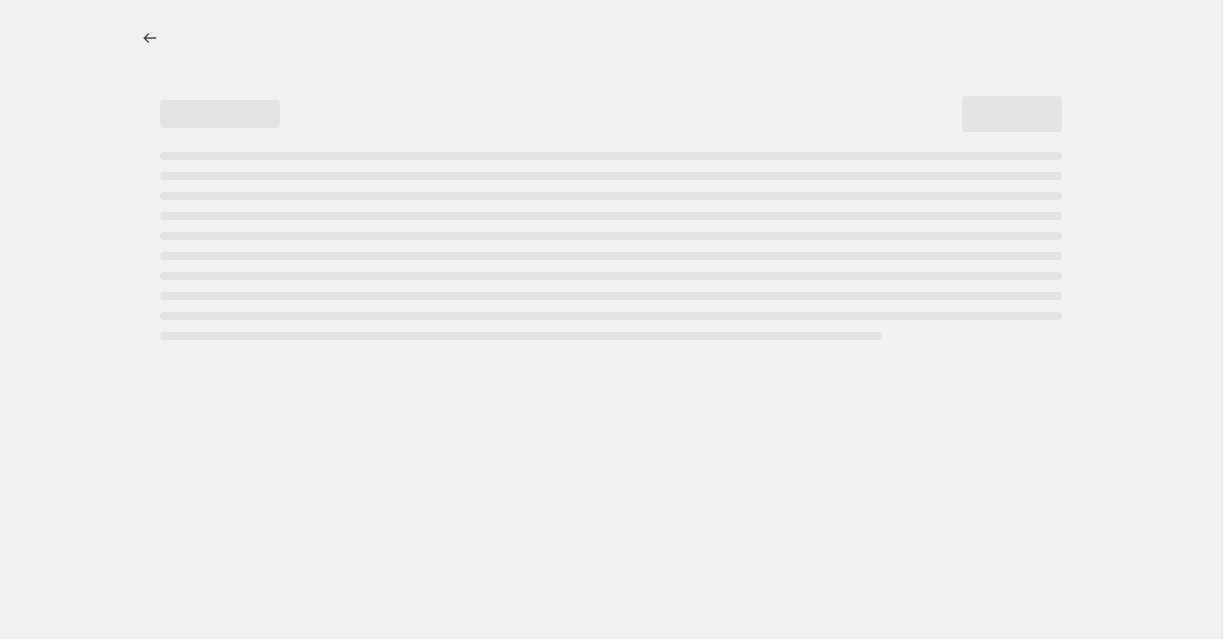 select on "pcap" 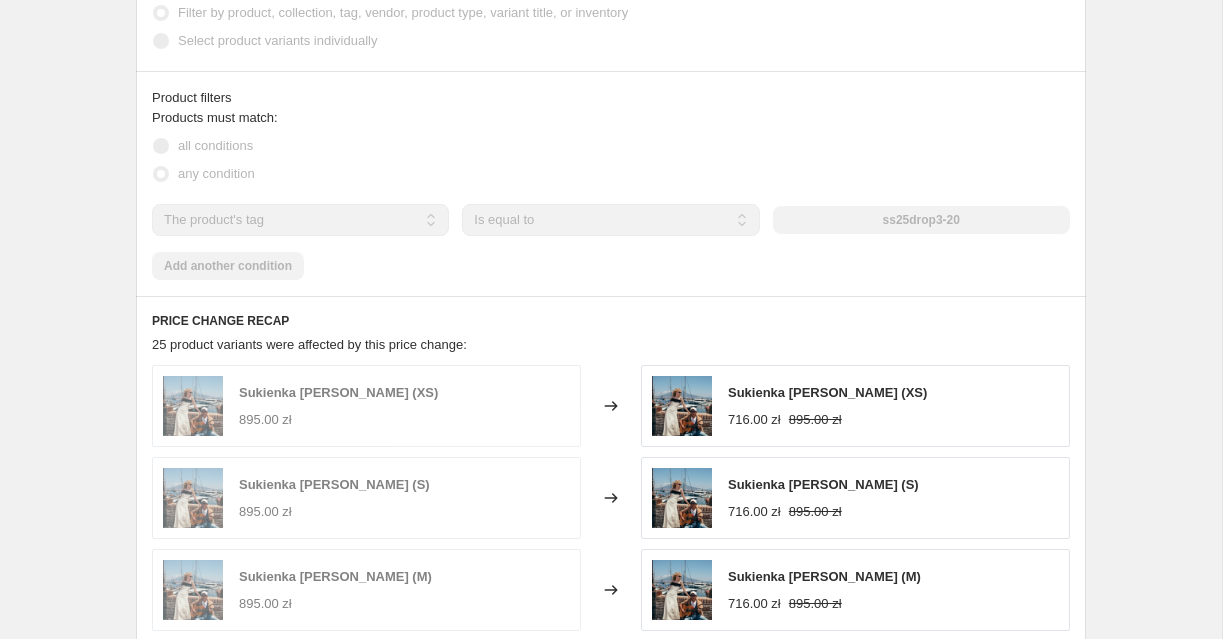 scroll, scrollTop: 1757, scrollLeft: 0, axis: vertical 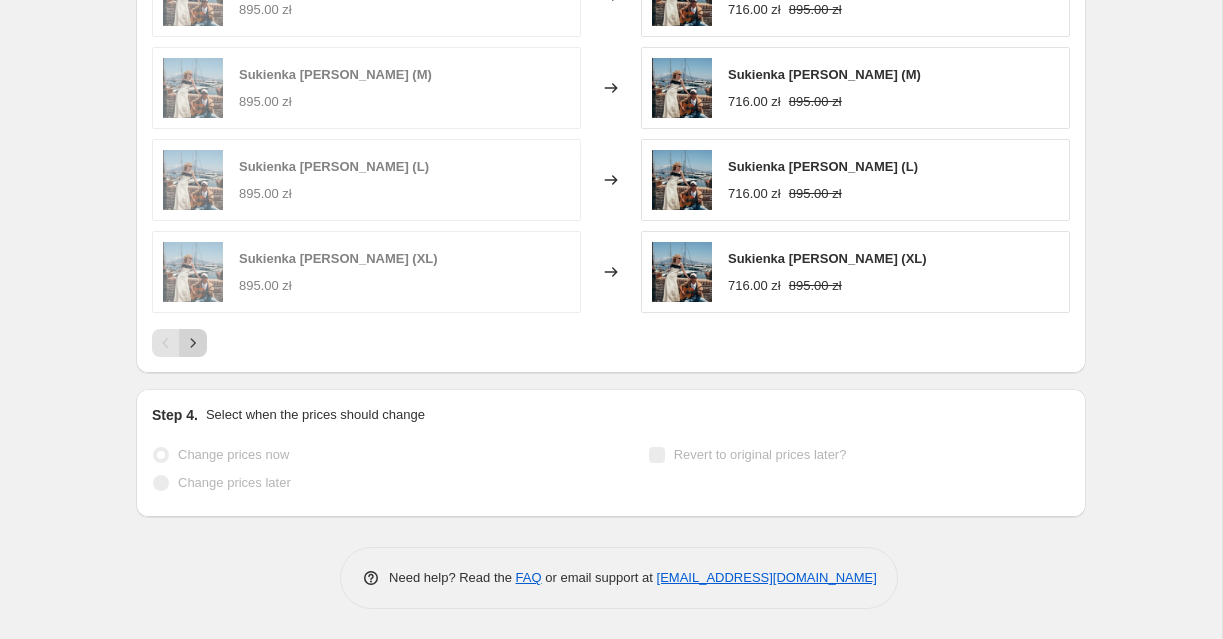 click 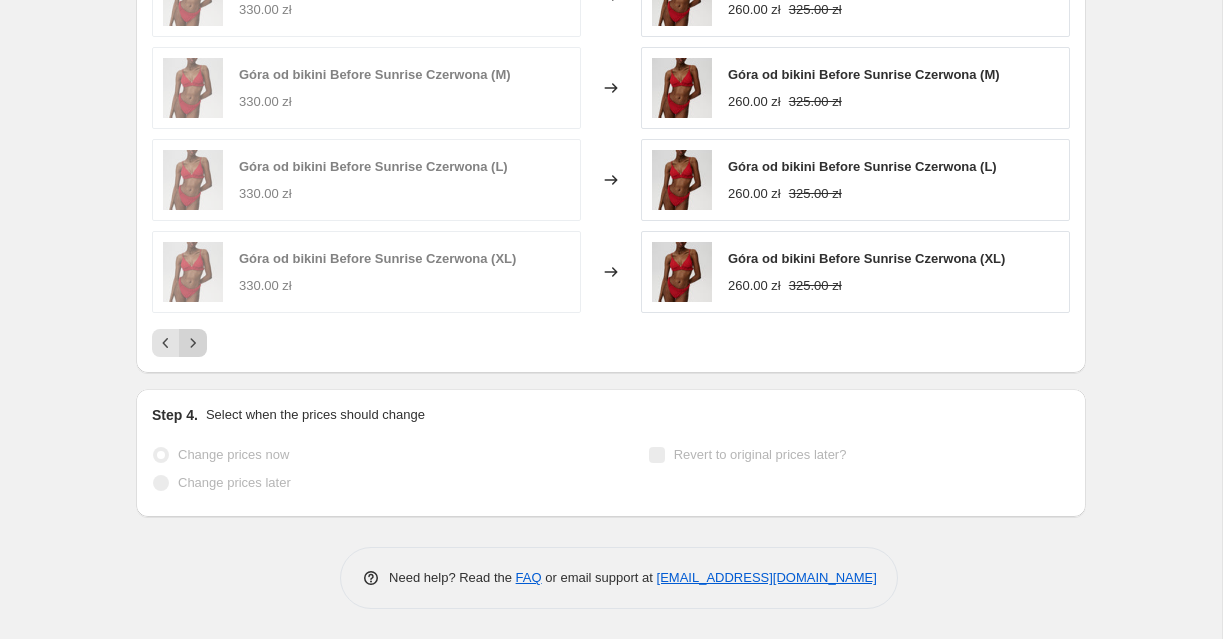 click 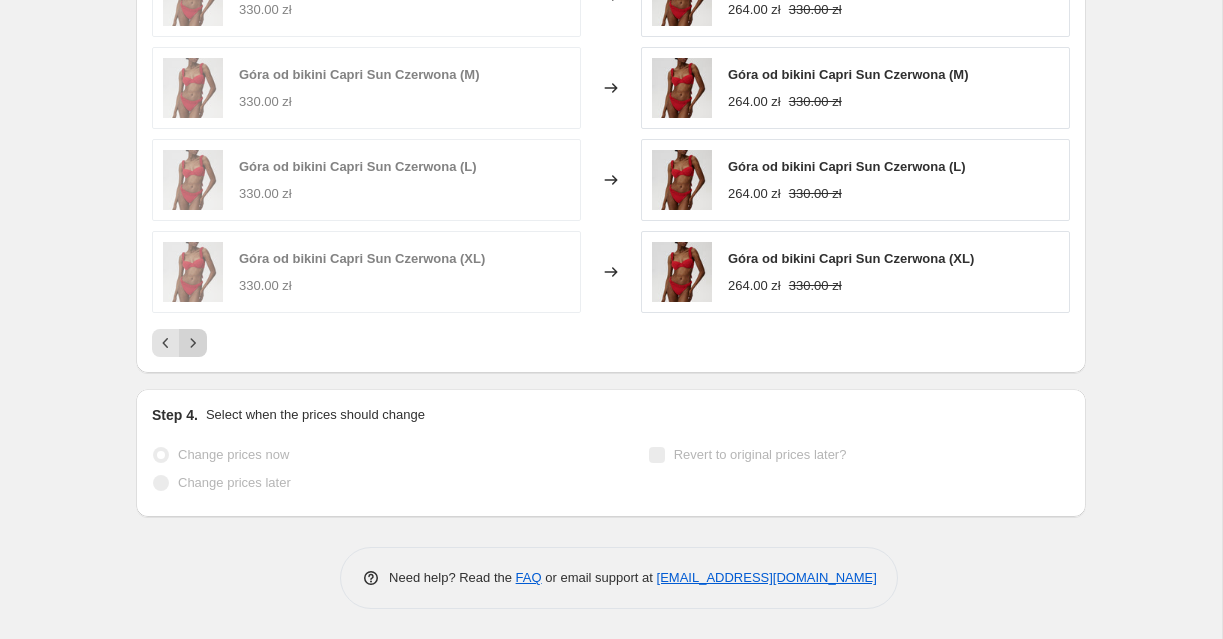 click 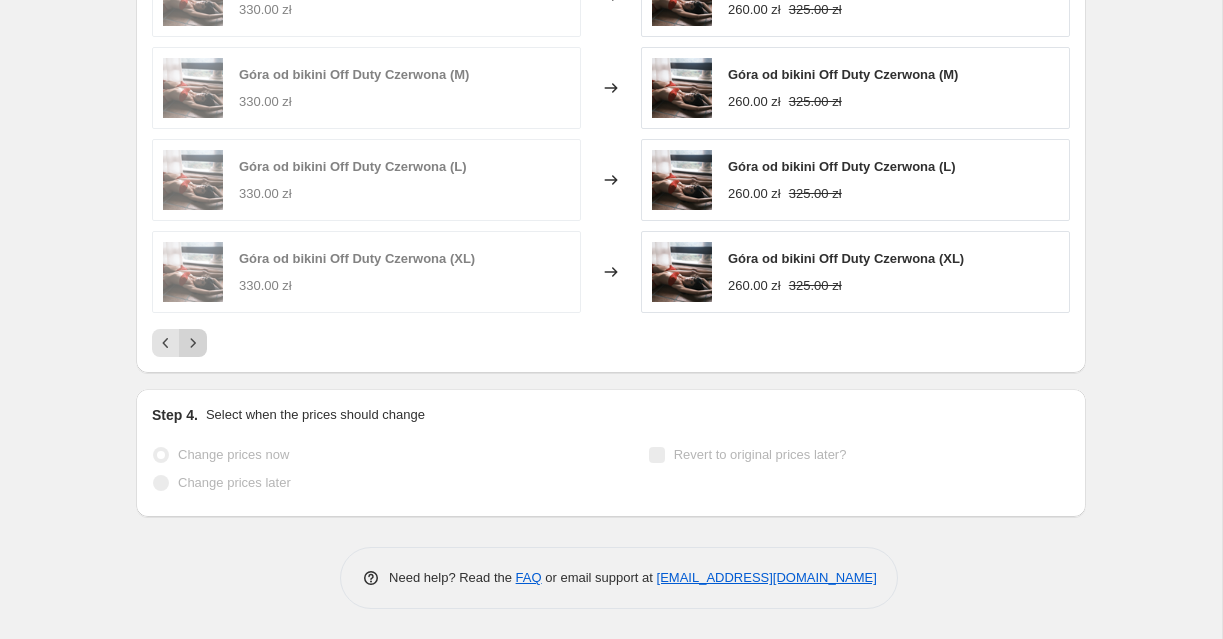 click 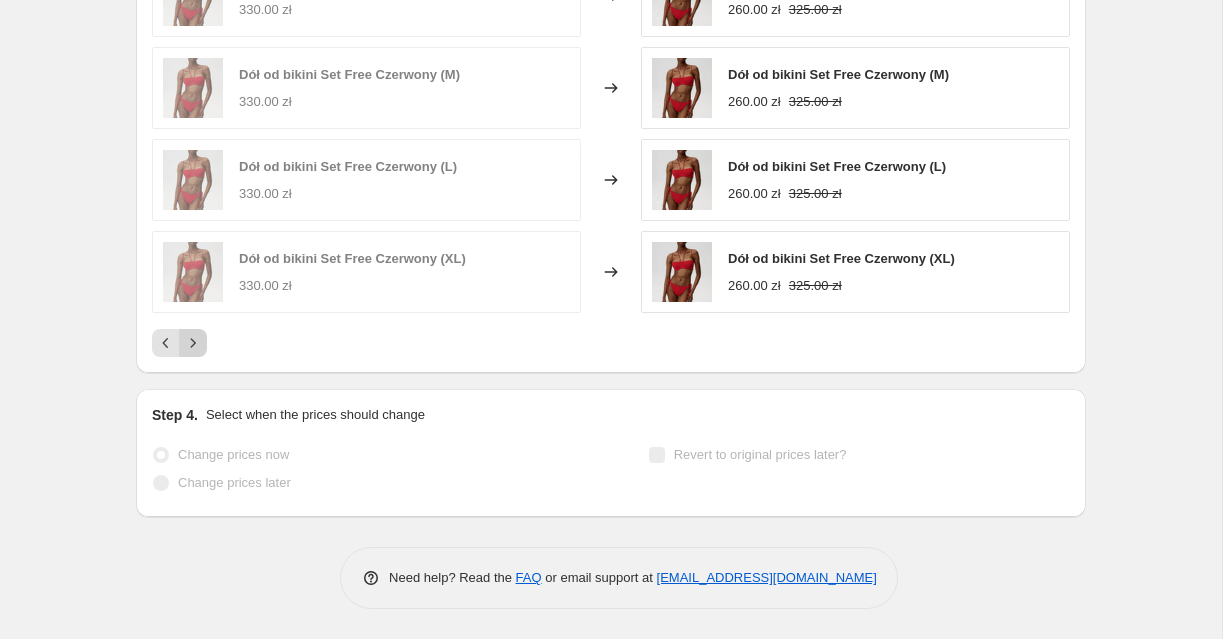 click at bounding box center (193, 343) 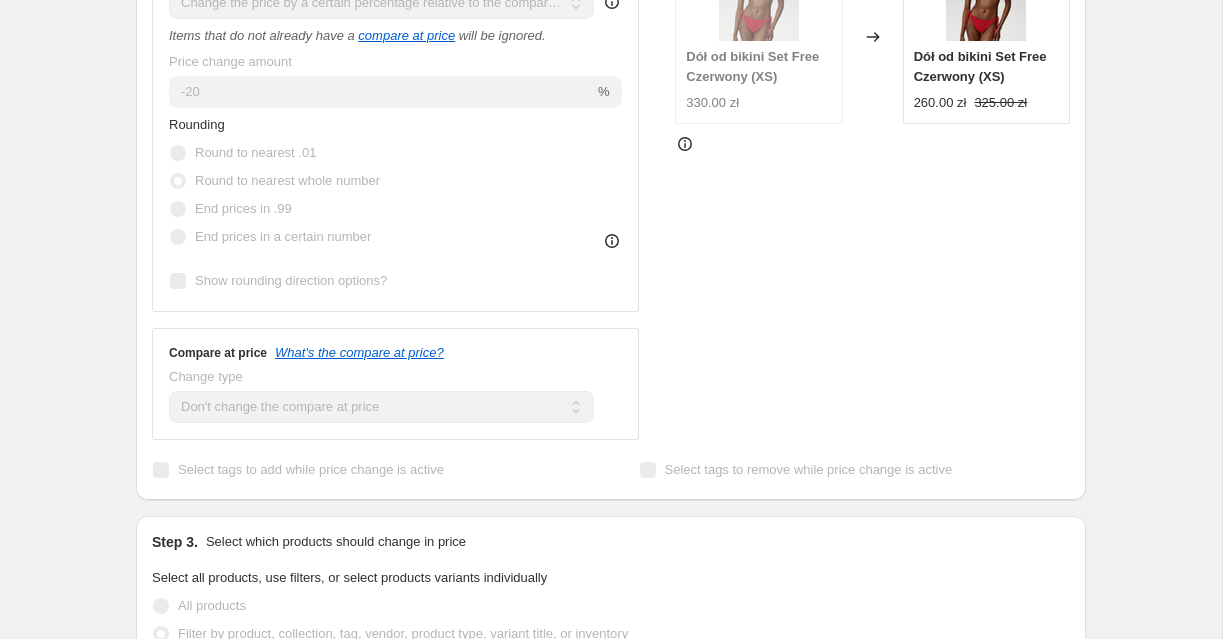 scroll, scrollTop: 0, scrollLeft: 0, axis: both 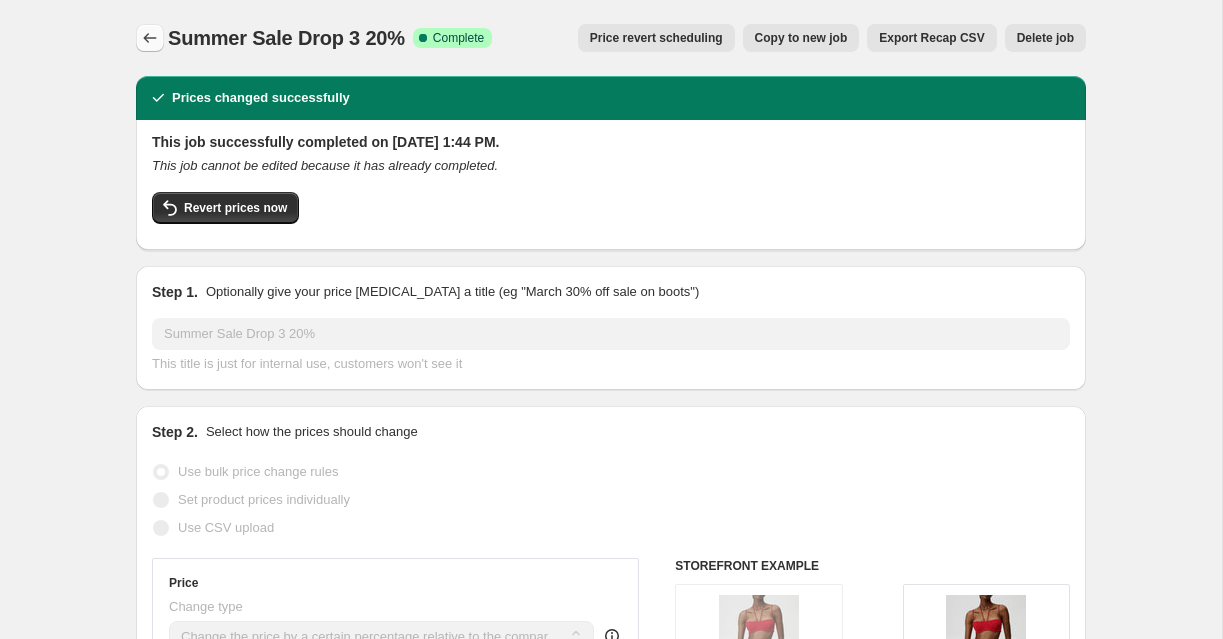 click at bounding box center (150, 38) 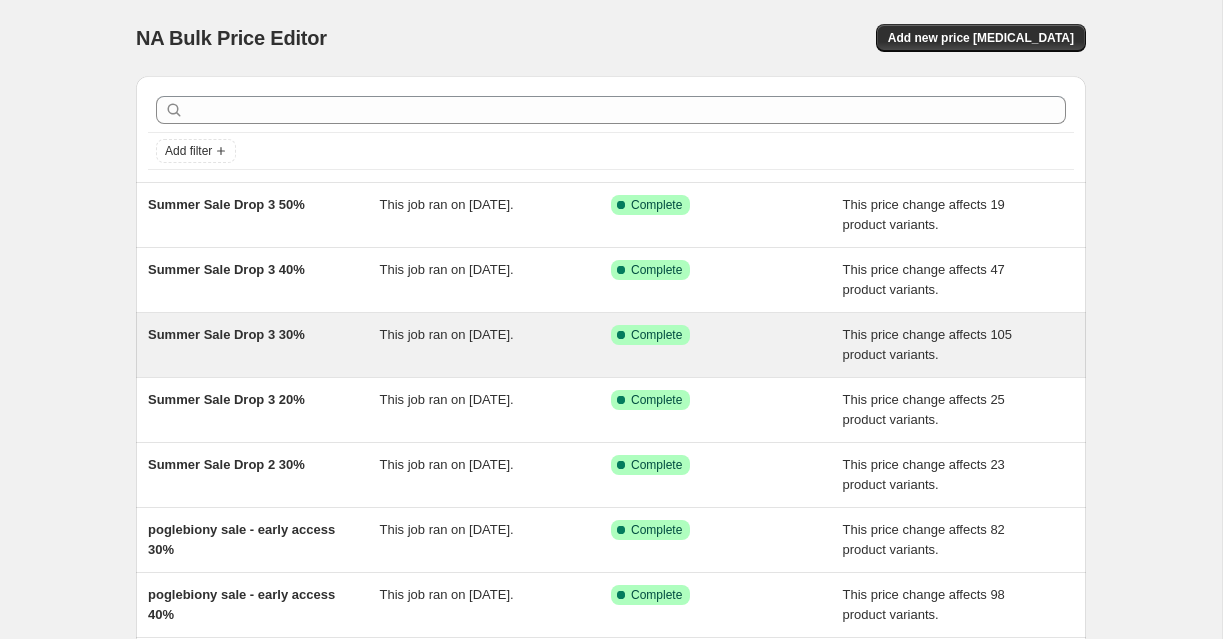 click on "Summer Sale Drop 3 30%" at bounding box center (226, 334) 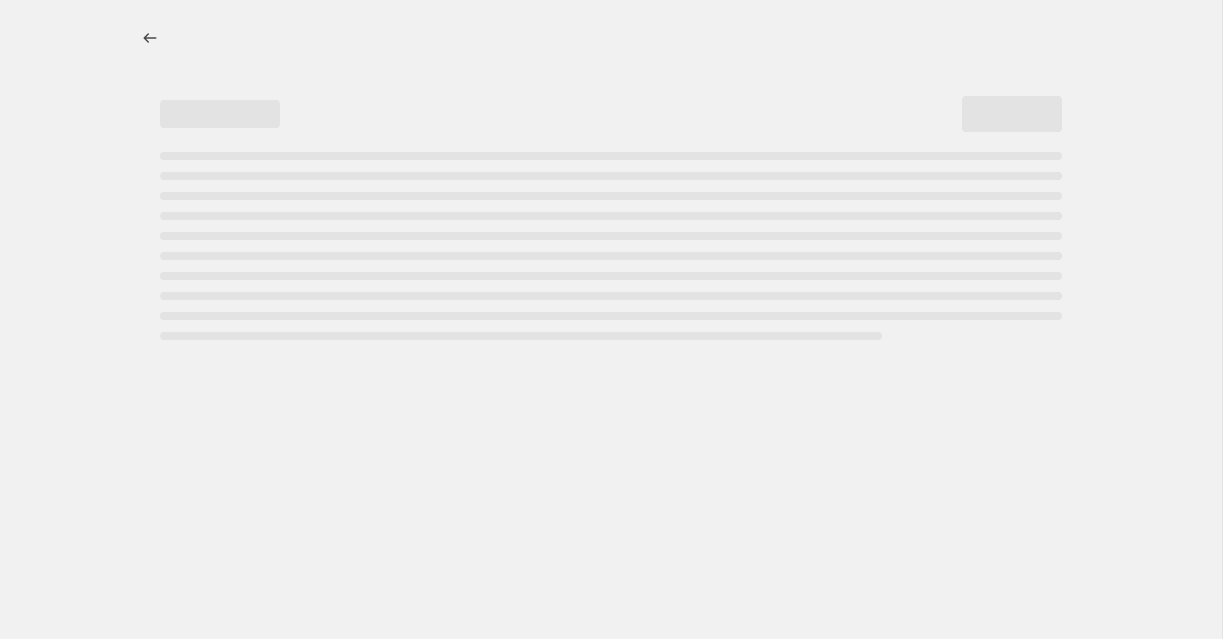 select on "pcap" 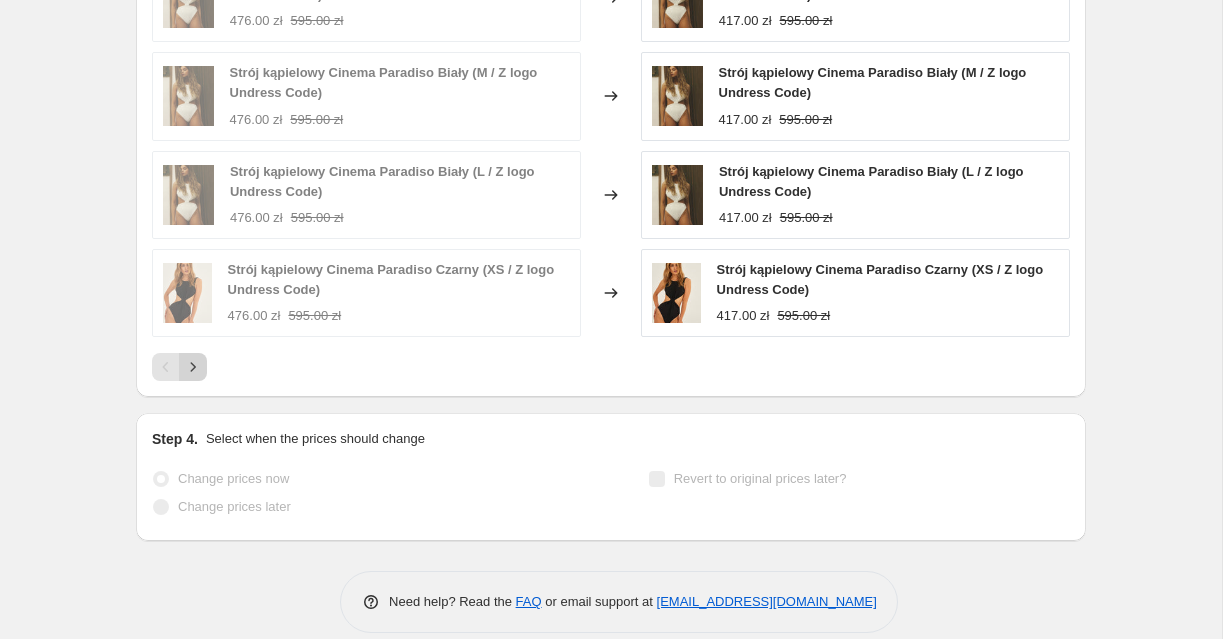 click 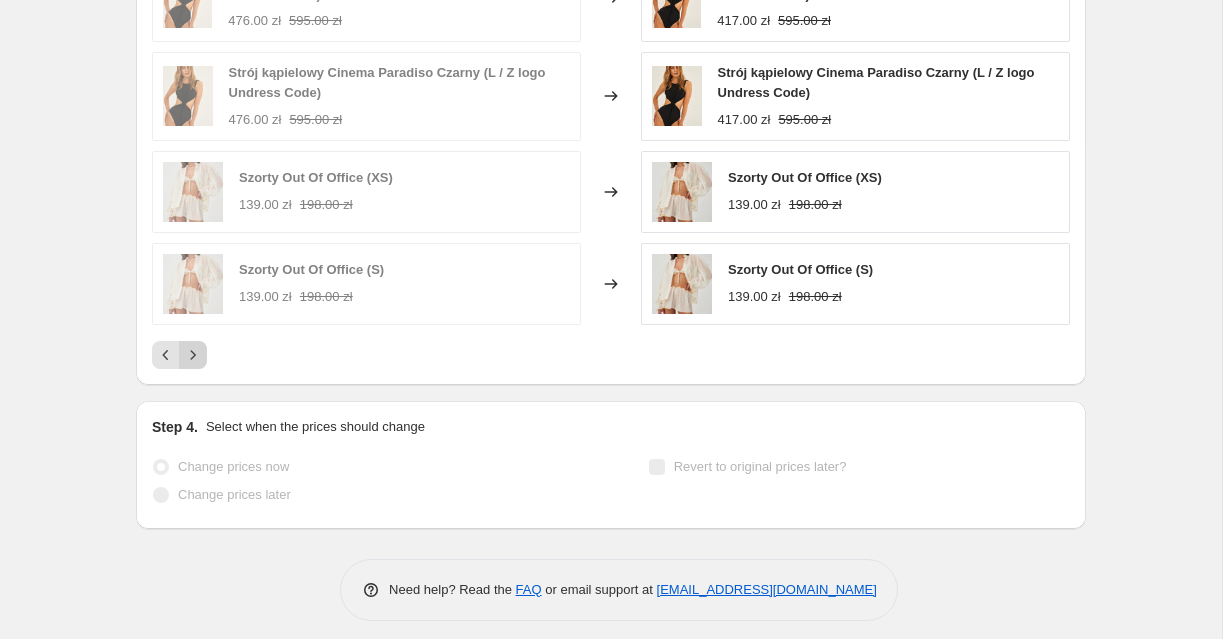 click 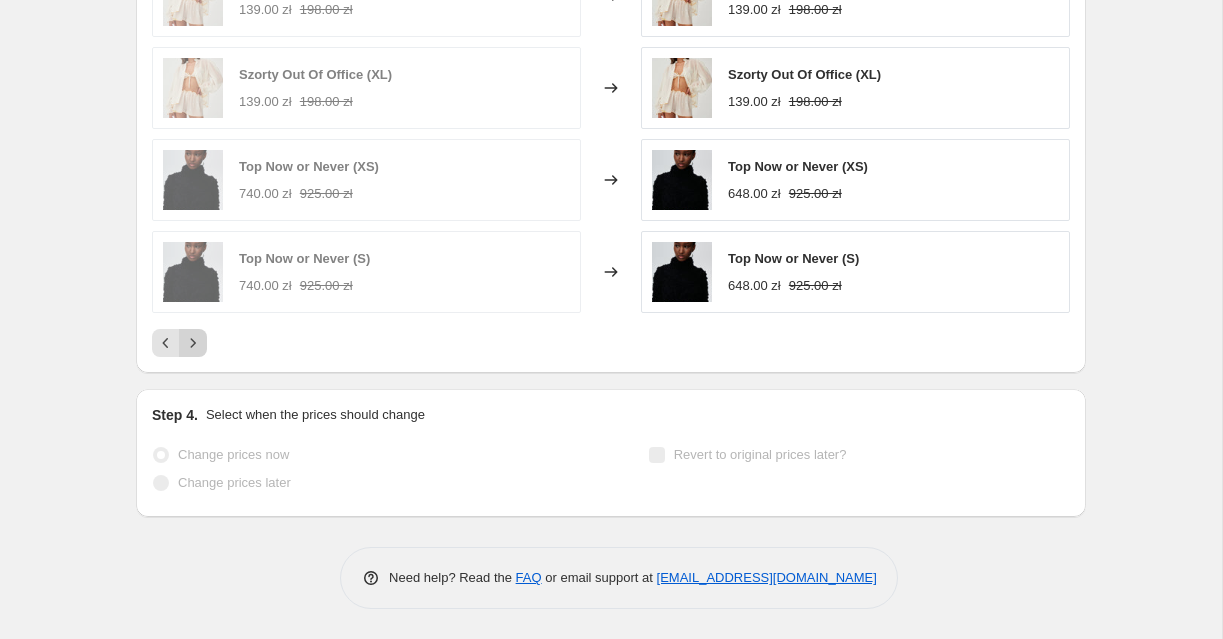 click on "PRICE CHANGE RECAP 105 product variants were affected by this price change: Szorty Out Of Office (M) 139.00 zł 198.00 zł Changed to Szorty Out Of Office (M) 139.00 zł 198.00 zł Szorty Out Of Office (L) 139.00 zł 198.00 zł Changed to Szorty Out Of Office (L) 139.00 zł 198.00 zł Szorty Out Of Office (XL) 139.00 zł 198.00 zł Changed to Szorty Out Of Office (XL) 139.00 zł 198.00 zł Top Now or Never (XS) 740.00 zł 925.00 zł Changed to Top Now or Never (XS) 648.00 zł 925.00 zł Top Now or Never (S) 740.00 zł 925.00 zł Changed to Top Now or Never (S) 648.00 zł 925.00 zł" at bounding box center [611, 83] 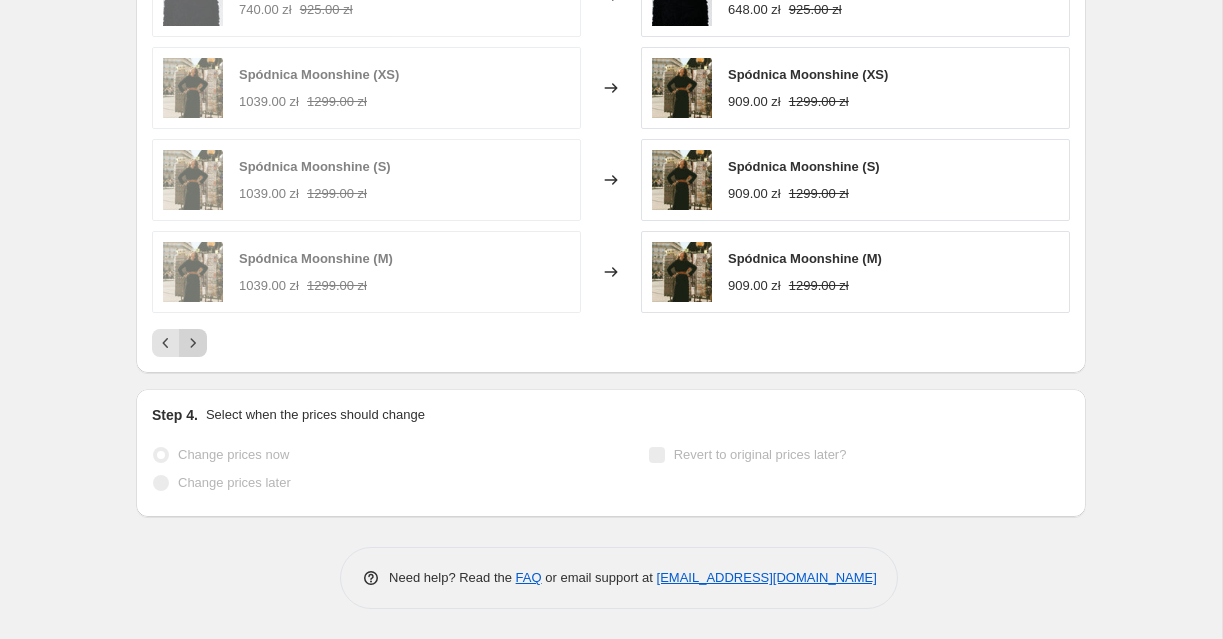 click 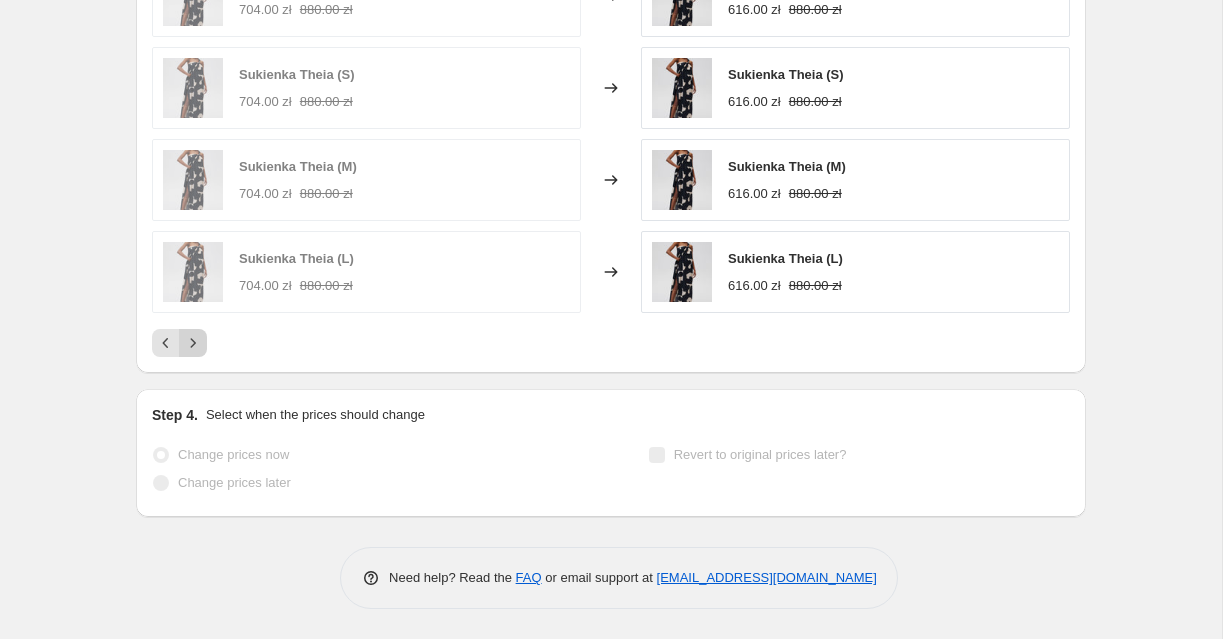 click 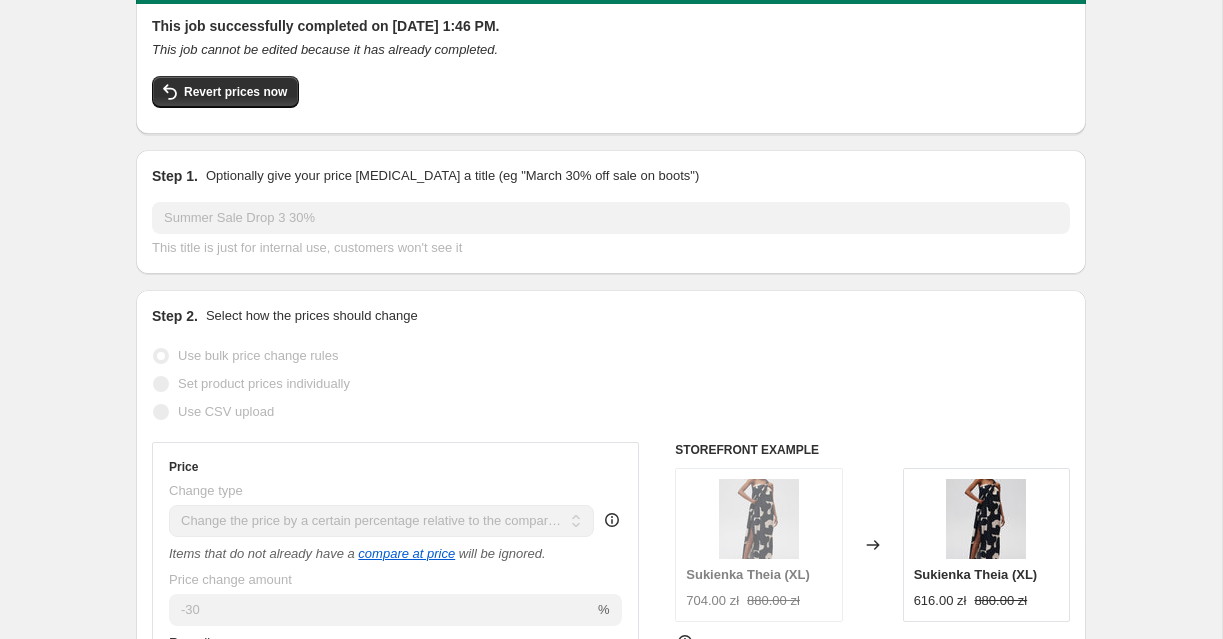 scroll, scrollTop: 0, scrollLeft: 0, axis: both 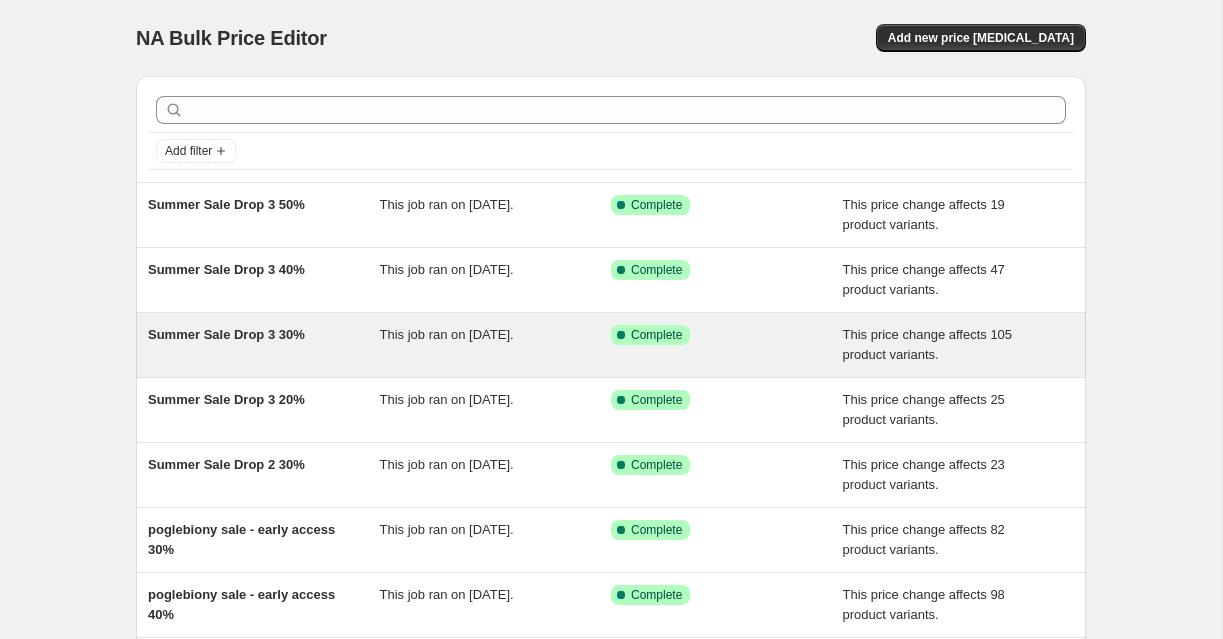 click on "Summer Sale Drop 3 30%" at bounding box center (226, 334) 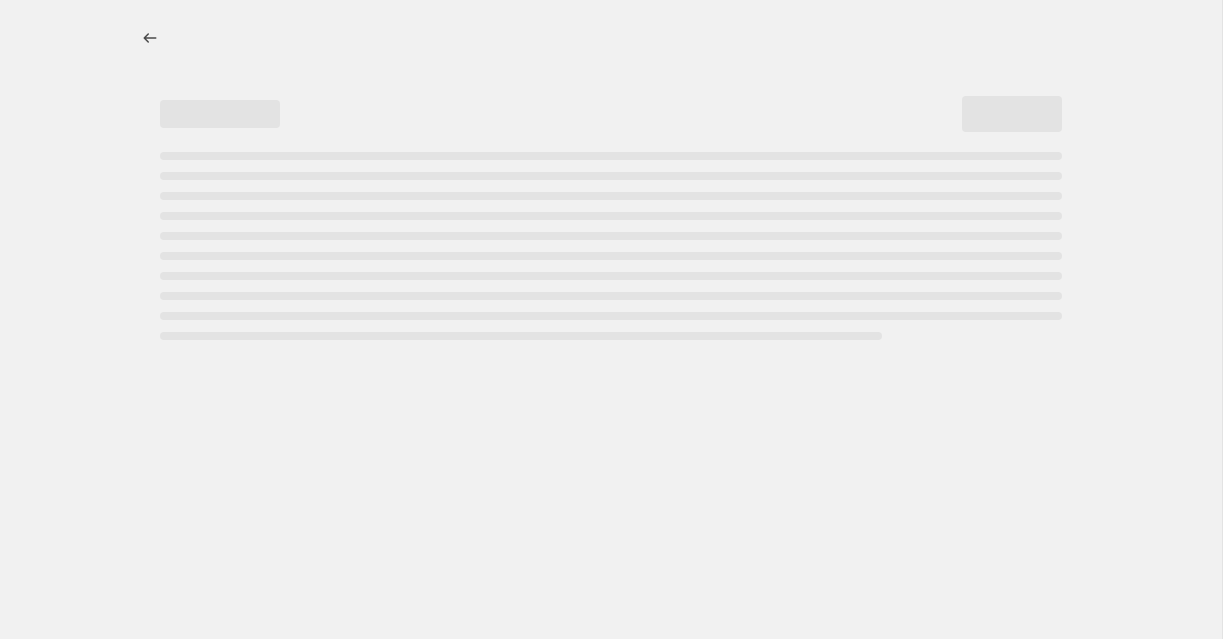 select on "pcap" 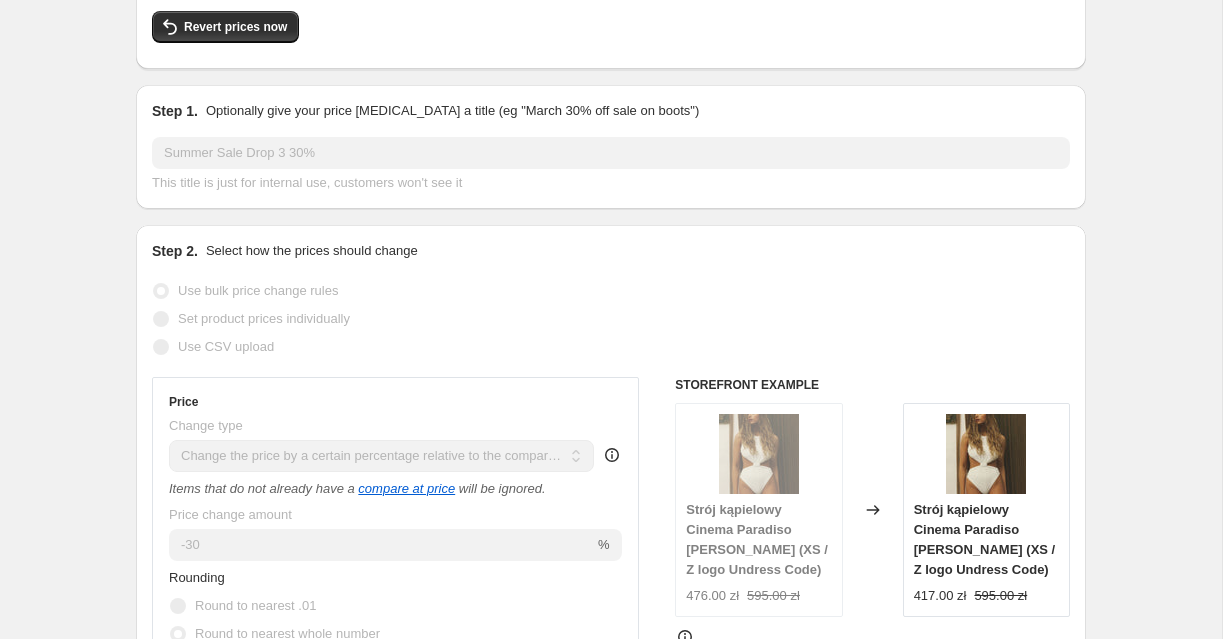 scroll, scrollTop: 0, scrollLeft: 0, axis: both 